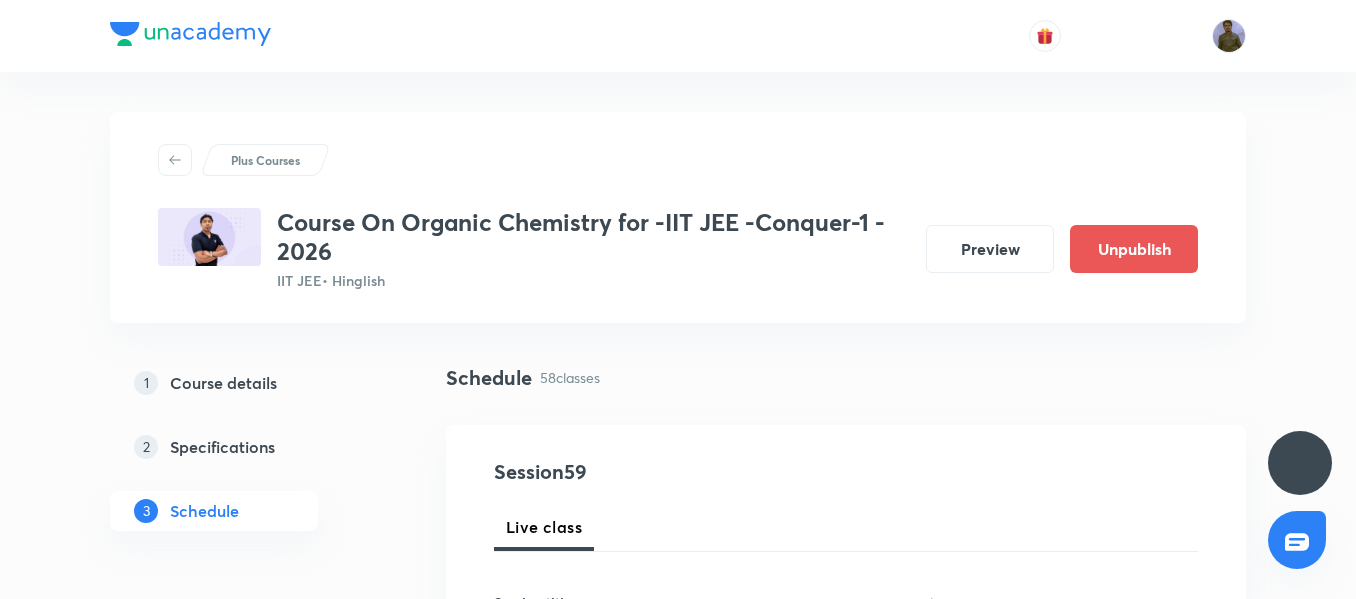 scroll, scrollTop: 0, scrollLeft: 0, axis: both 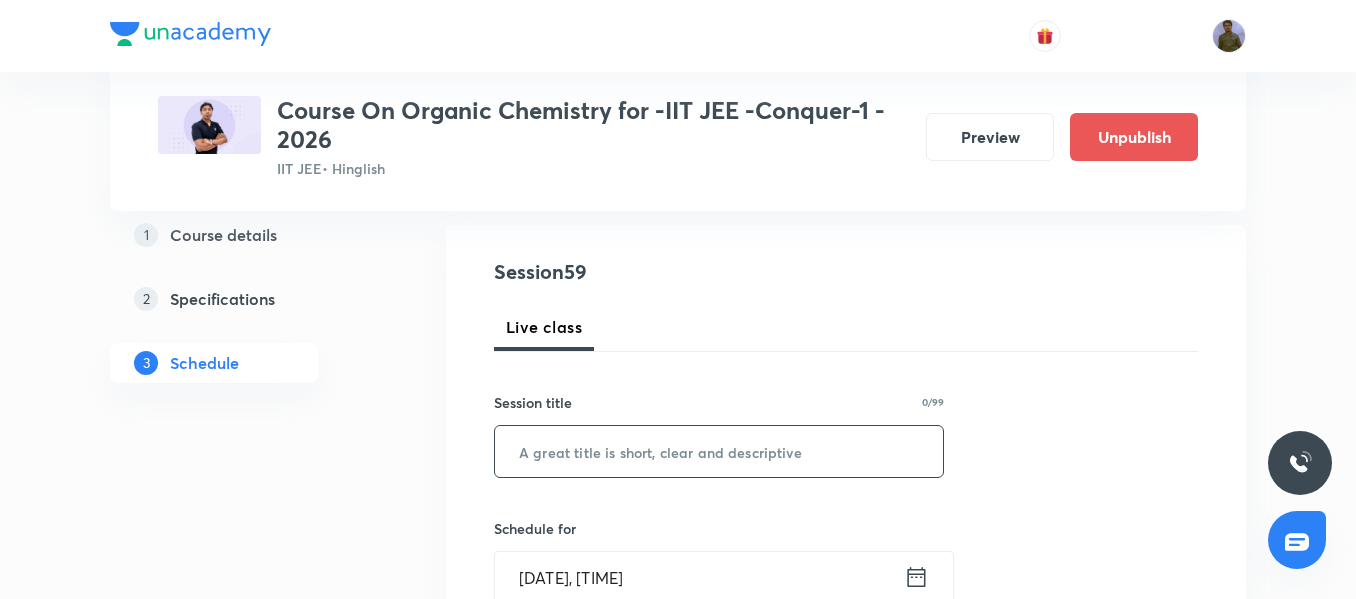 click at bounding box center [719, 451] 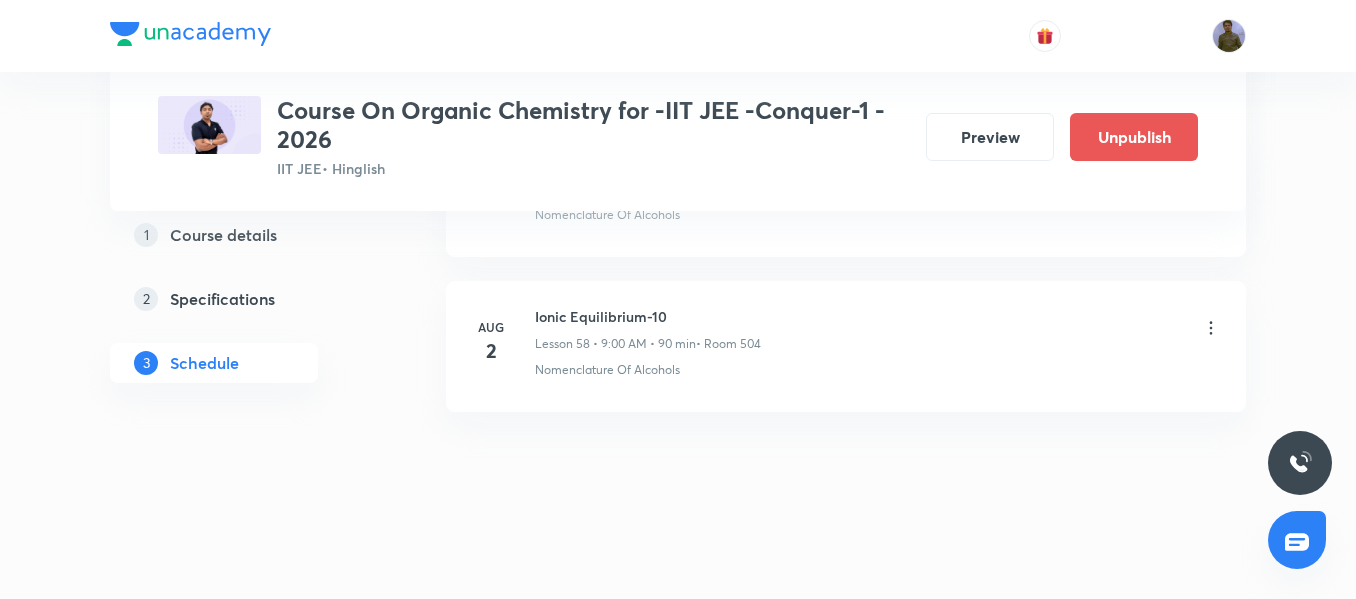 scroll, scrollTop: 10021, scrollLeft: 0, axis: vertical 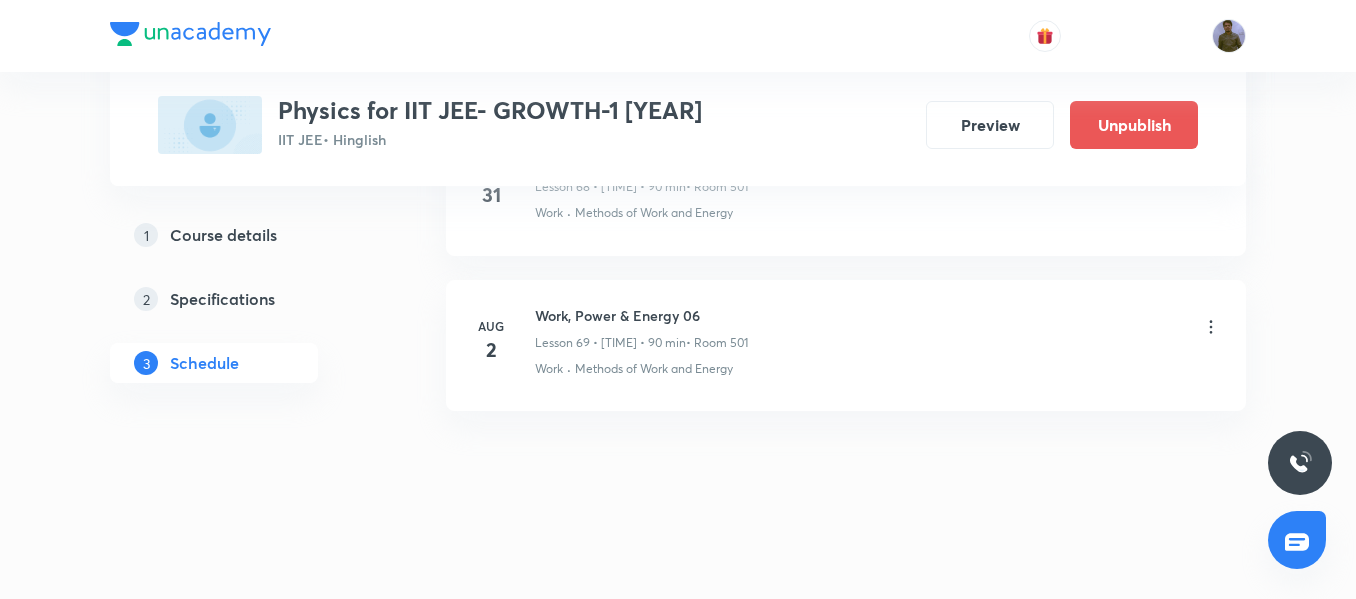 click on "Work, Power & Energy 06" at bounding box center [641, 315] 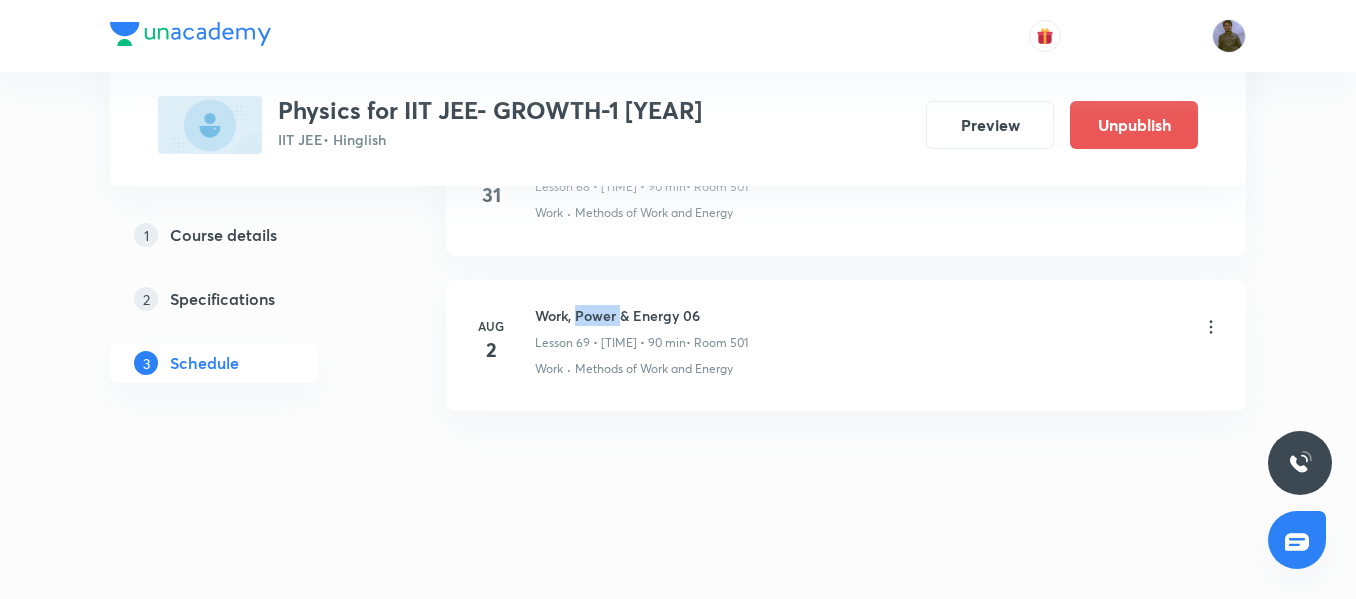 click on "Work, Power & Energy 06" at bounding box center [641, 315] 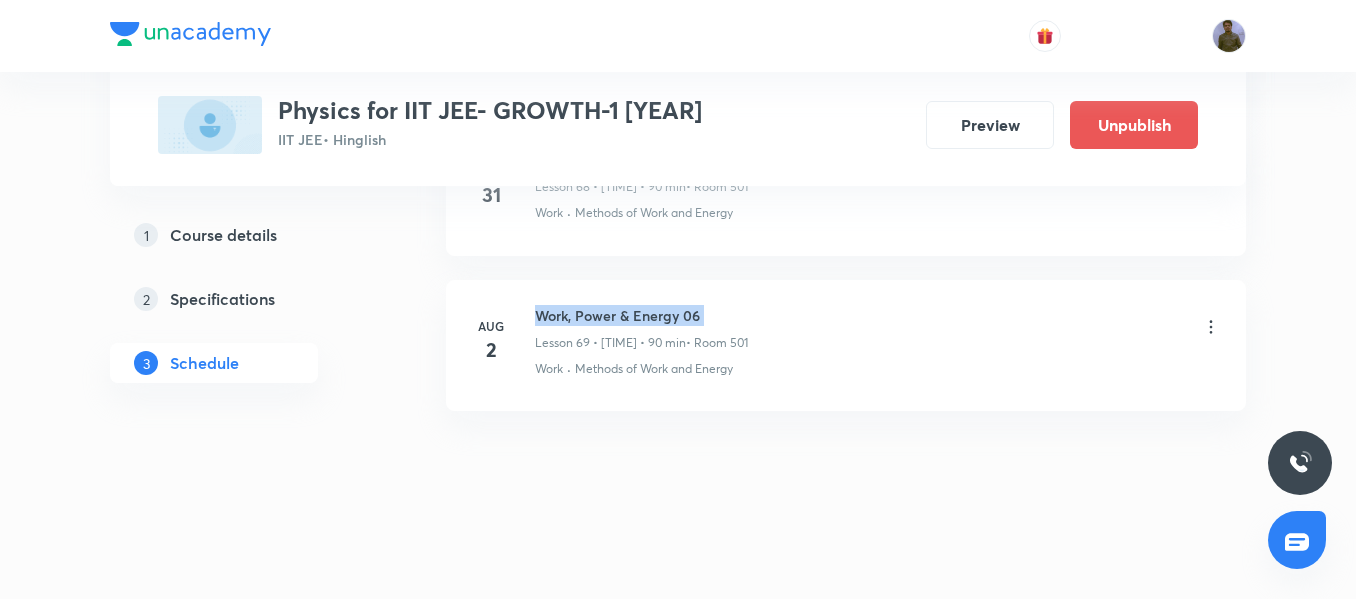 click on "Work, Power & Energy 06" at bounding box center (641, 315) 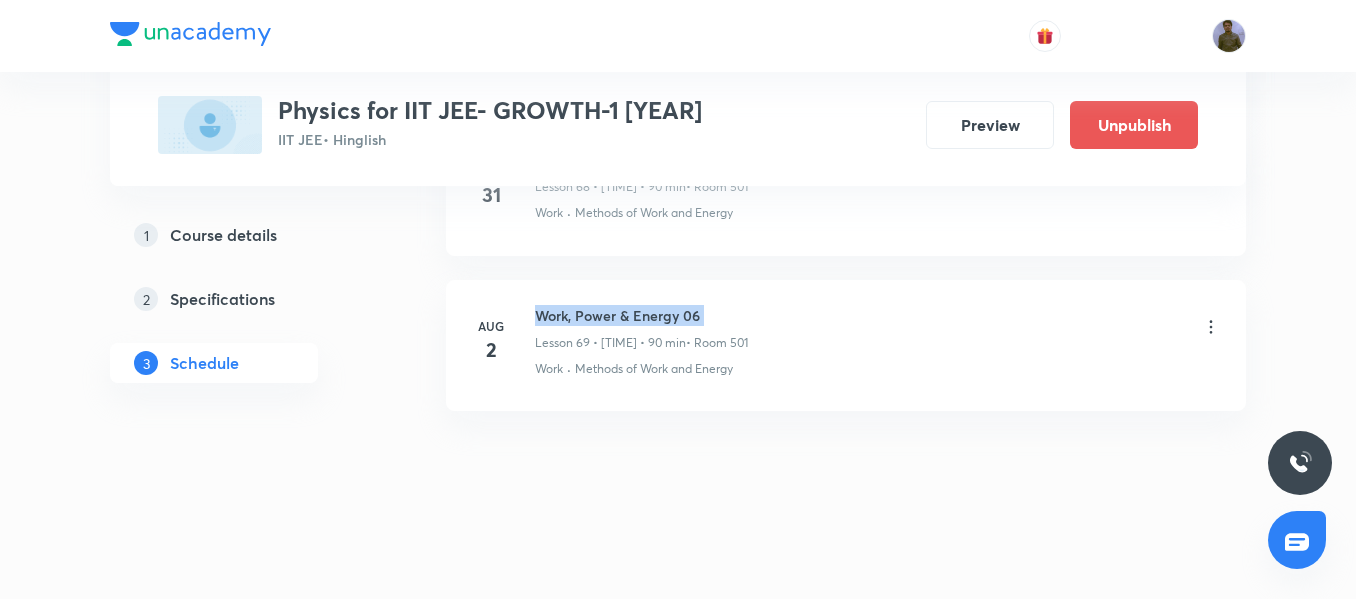 scroll, scrollTop: 11602, scrollLeft: 0, axis: vertical 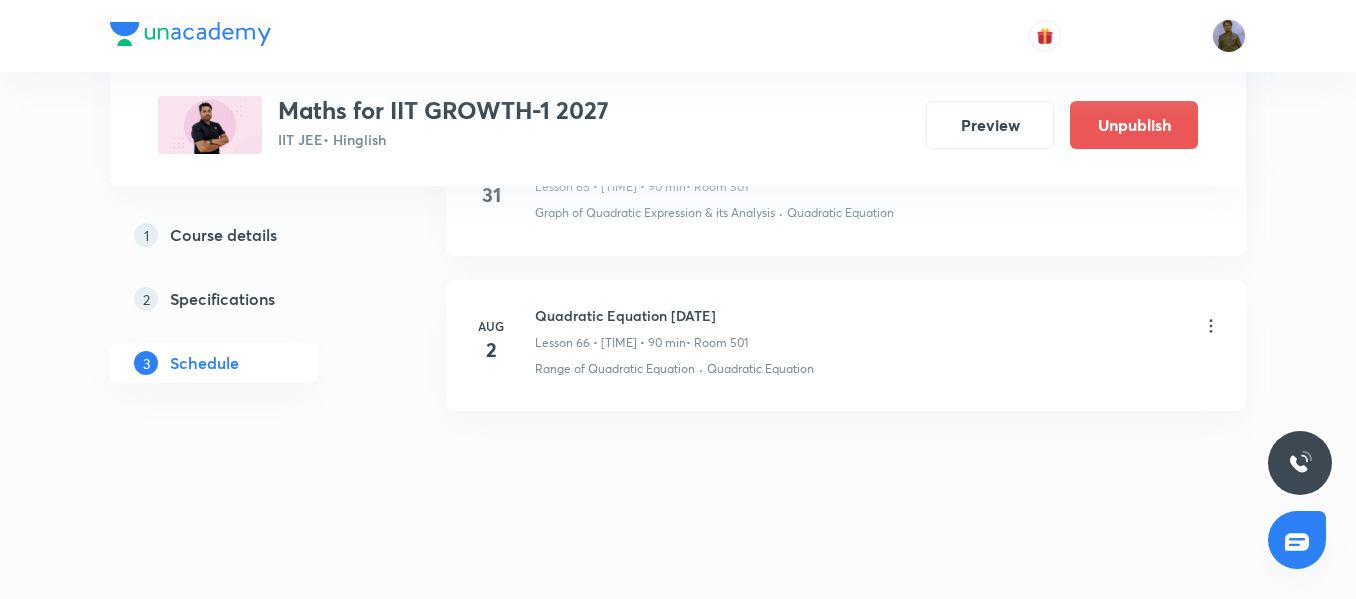 click on "Quadratic Equation 02/08" at bounding box center [641, 315] 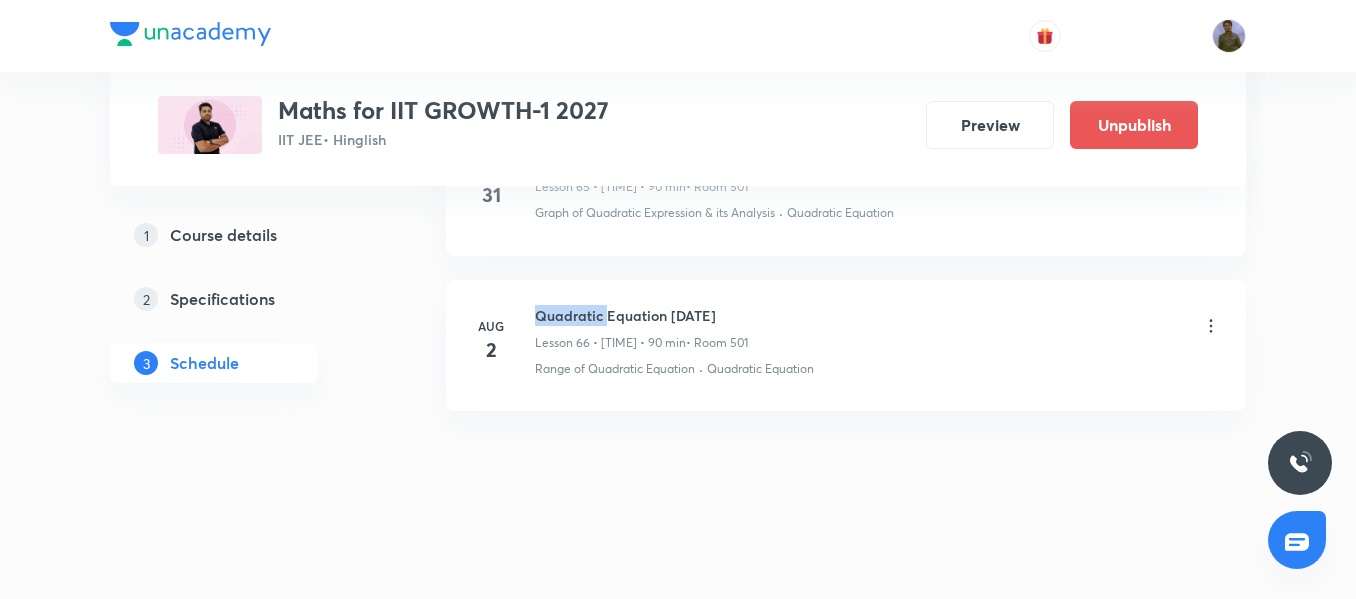 click on "Quadratic Equation 02/08" at bounding box center (641, 315) 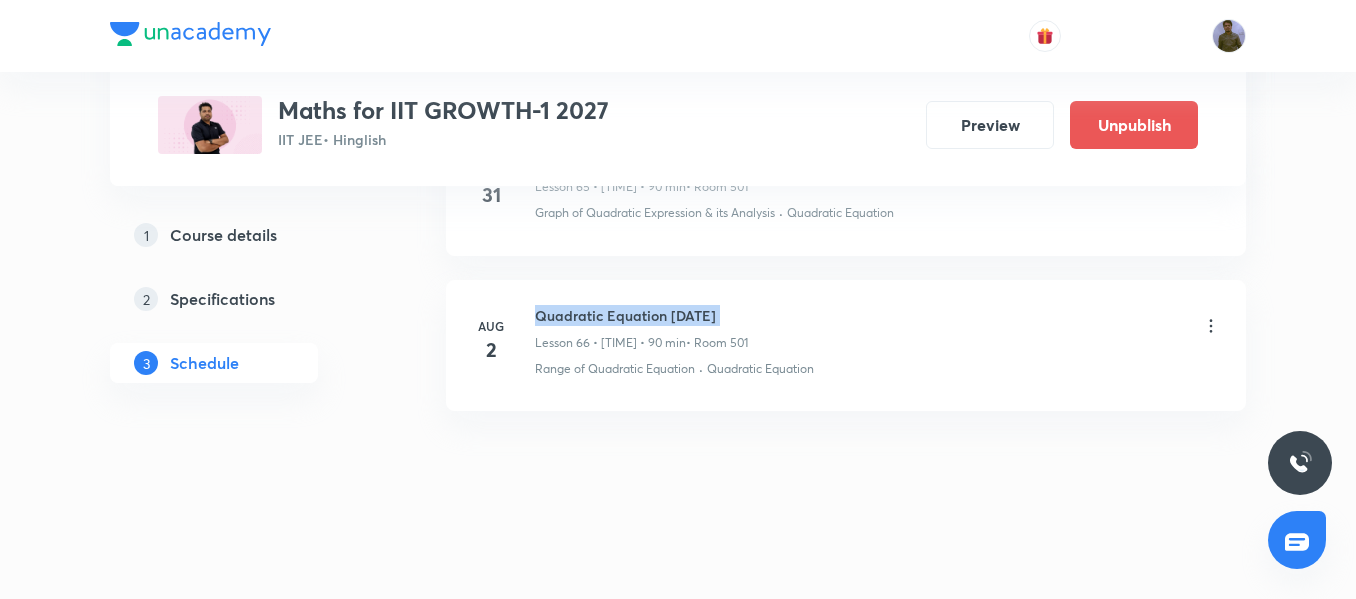 click on "Quadratic Equation 02/08" at bounding box center (641, 315) 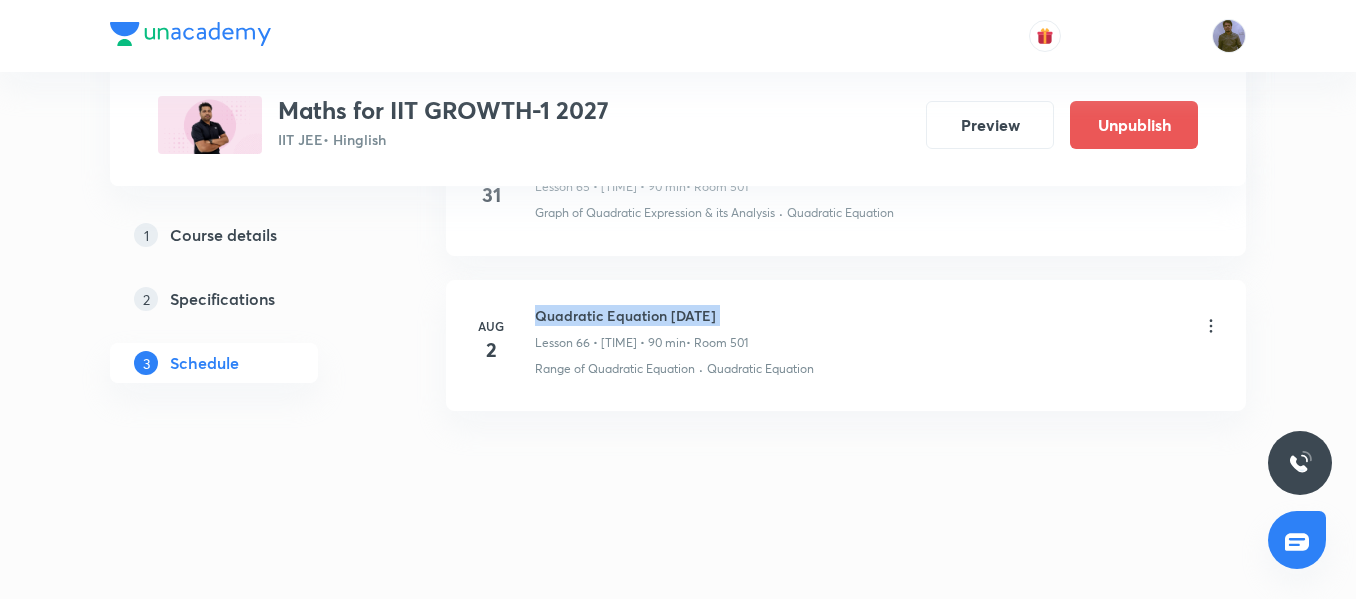 click on "Quadratic Equation 02/08" at bounding box center [641, 315] 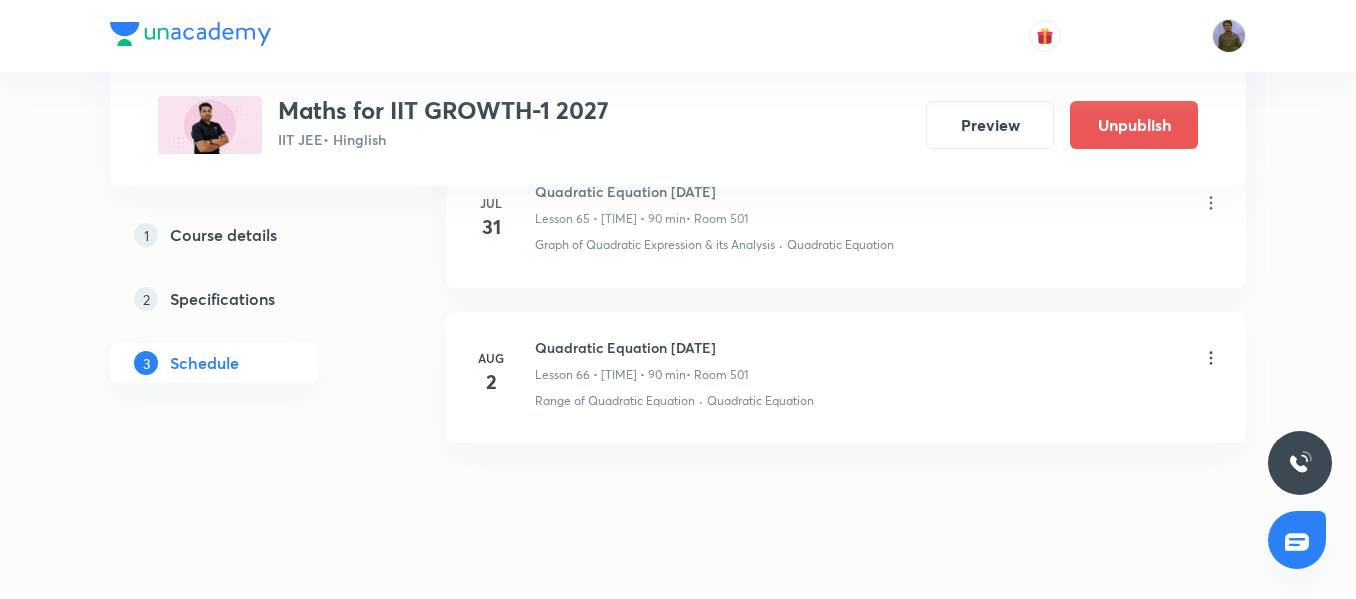 scroll, scrollTop: 11236, scrollLeft: 0, axis: vertical 